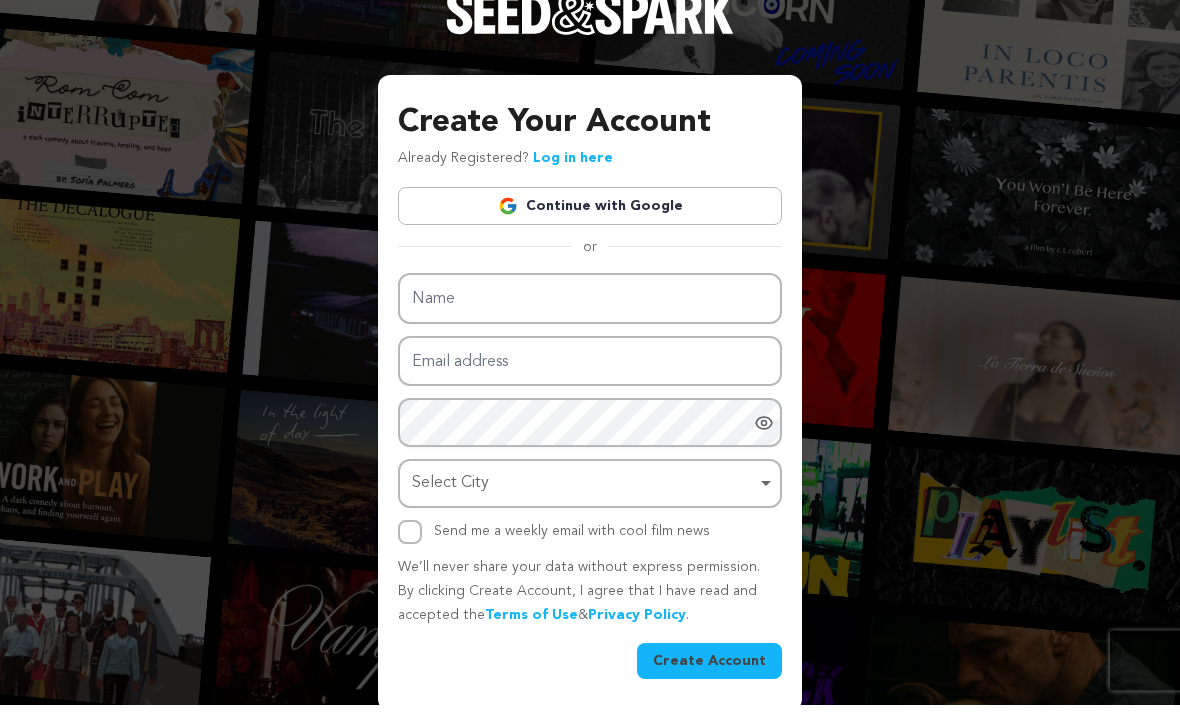 scroll, scrollTop: 0, scrollLeft: 0, axis: both 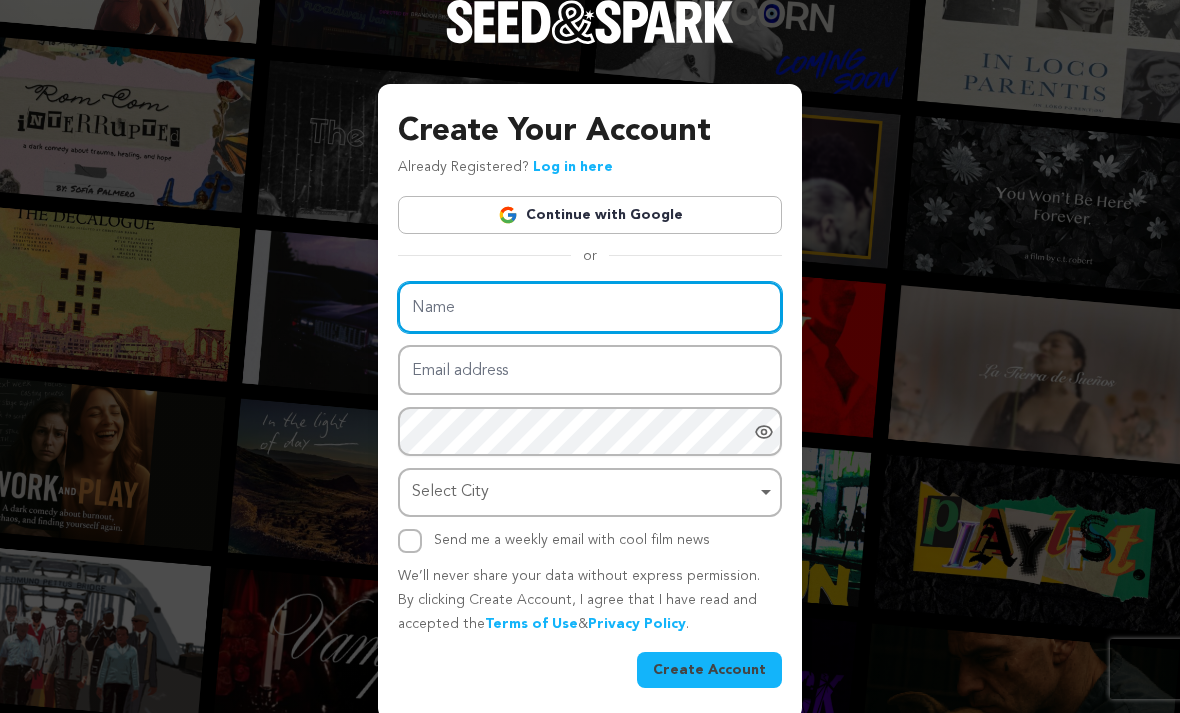 click on "Name" at bounding box center [590, 307] 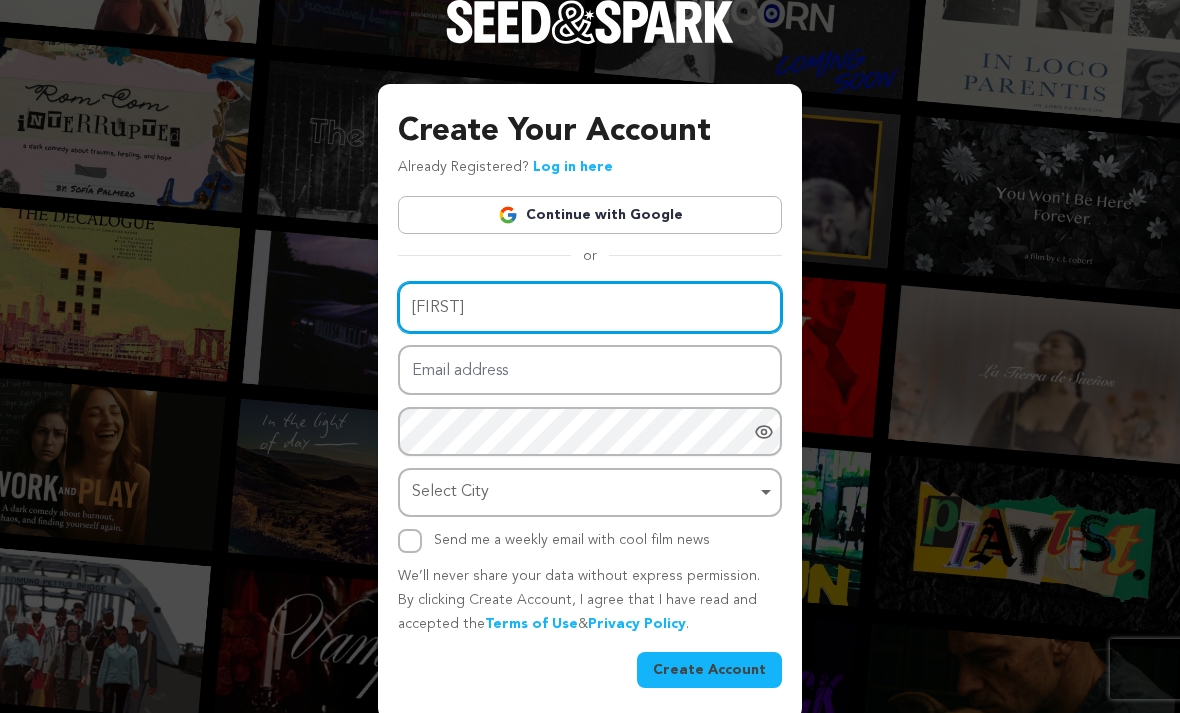 type on "[FIRST]" 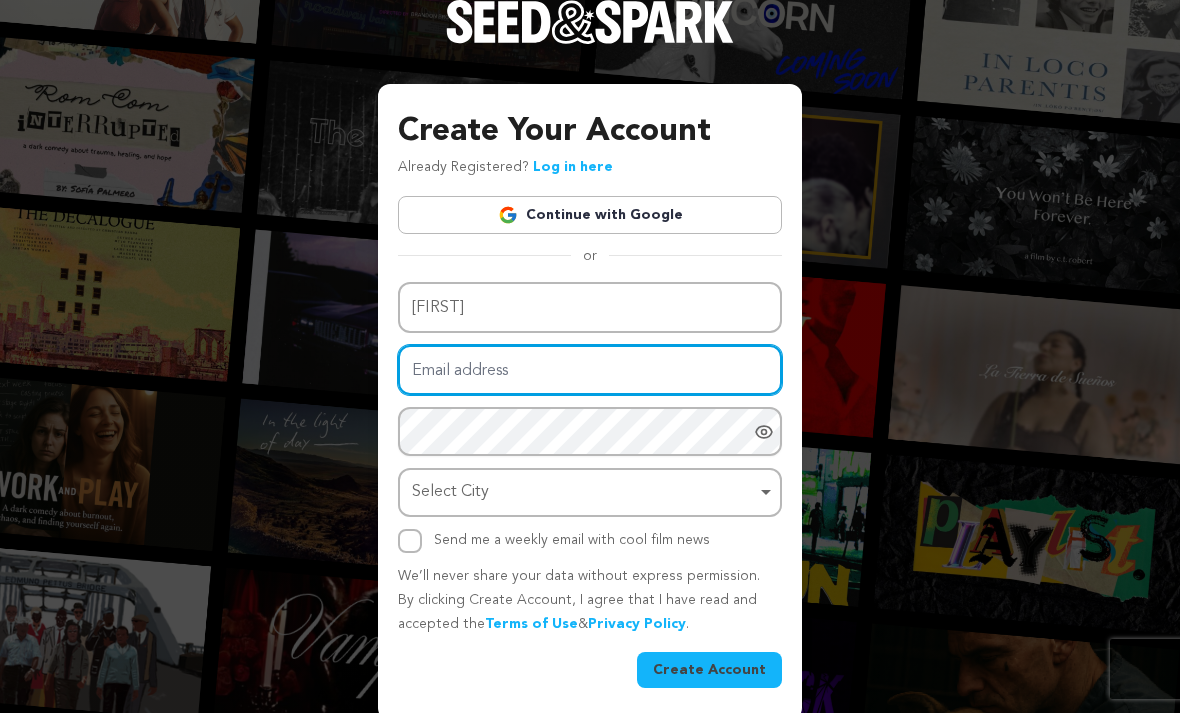 click on "Email address" at bounding box center (590, 370) 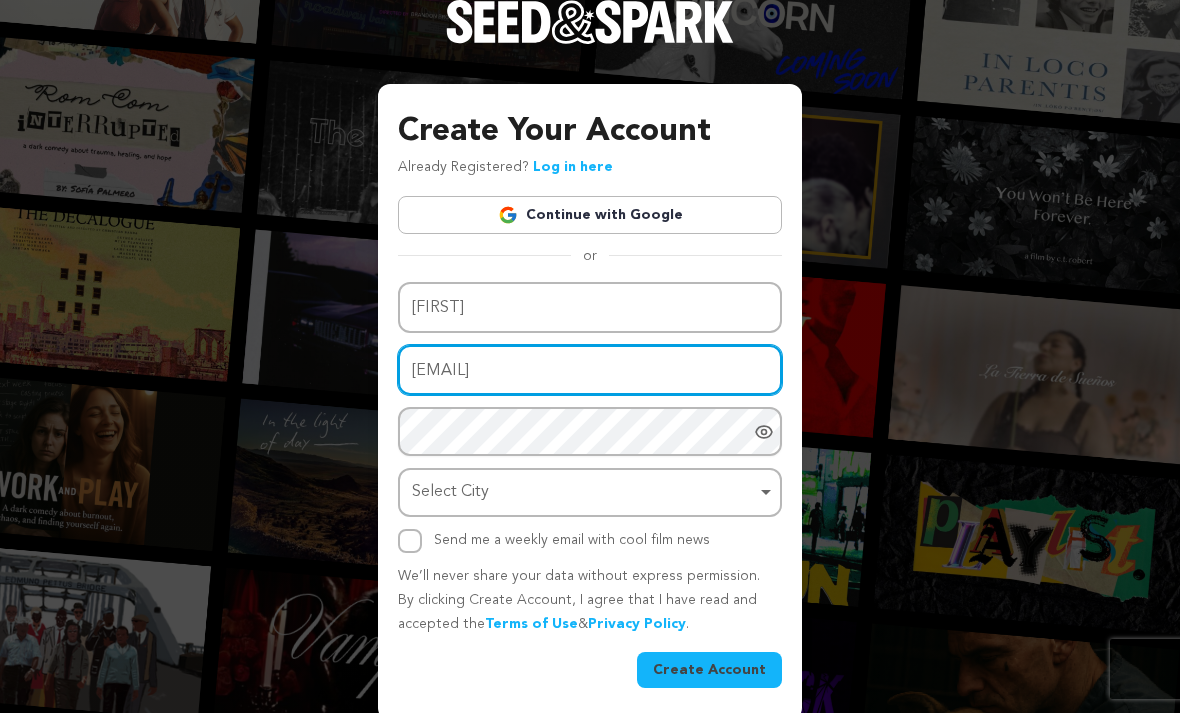 type on "[EMAIL]" 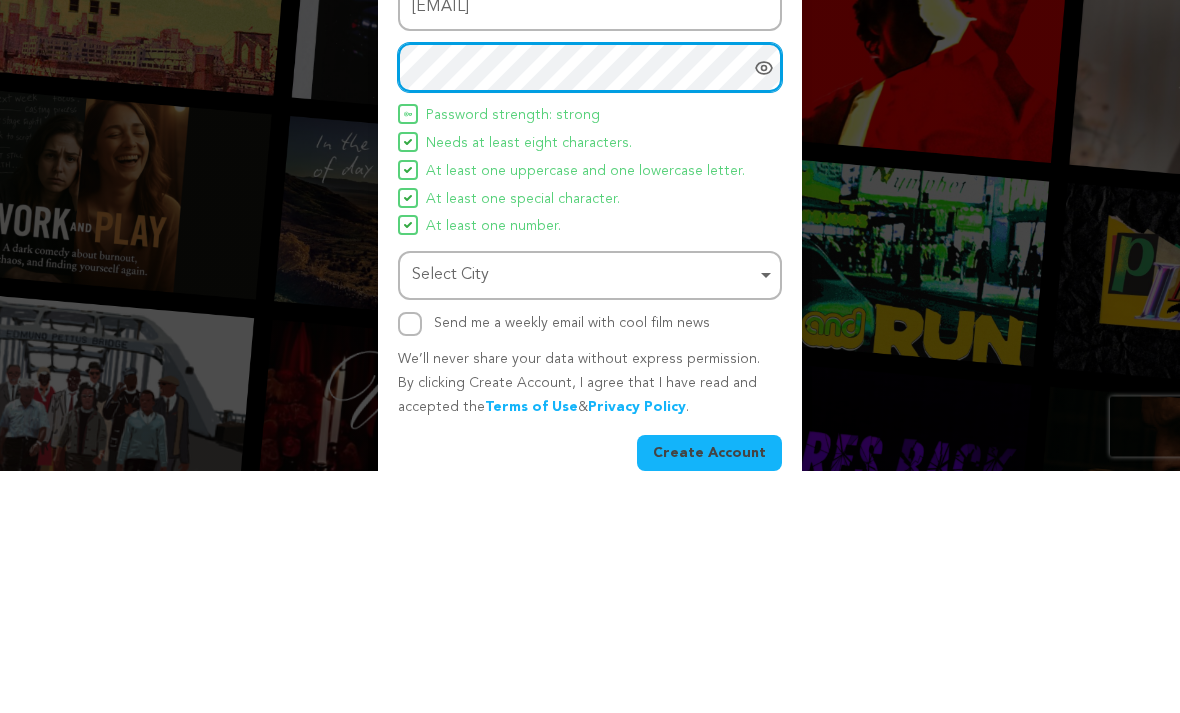 scroll, scrollTop: 138, scrollLeft: 0, axis: vertical 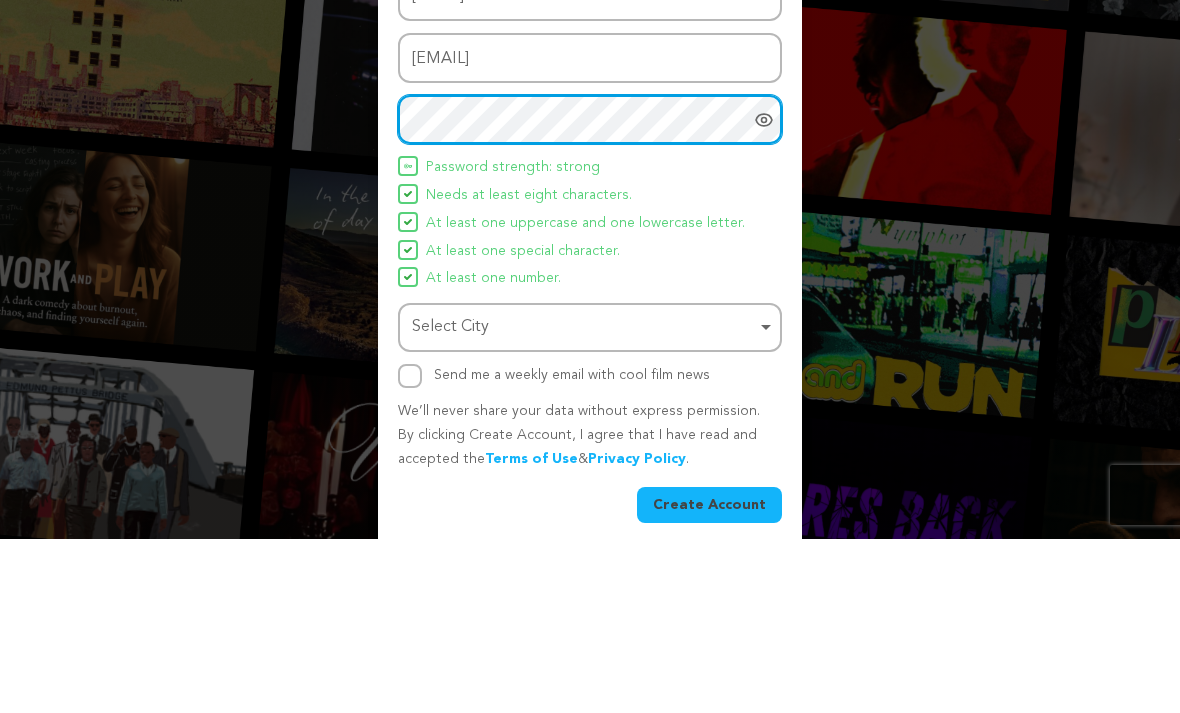 click on "Select City Remove item" at bounding box center (584, 501) 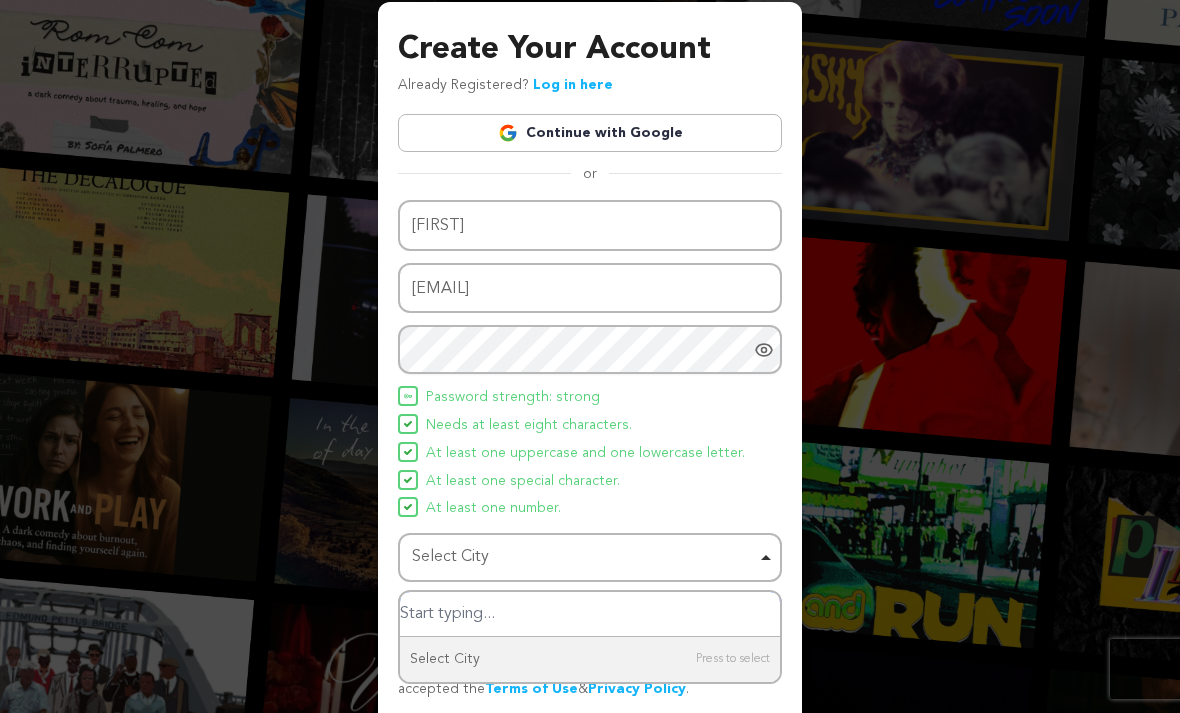 scroll, scrollTop: 146, scrollLeft: 0, axis: vertical 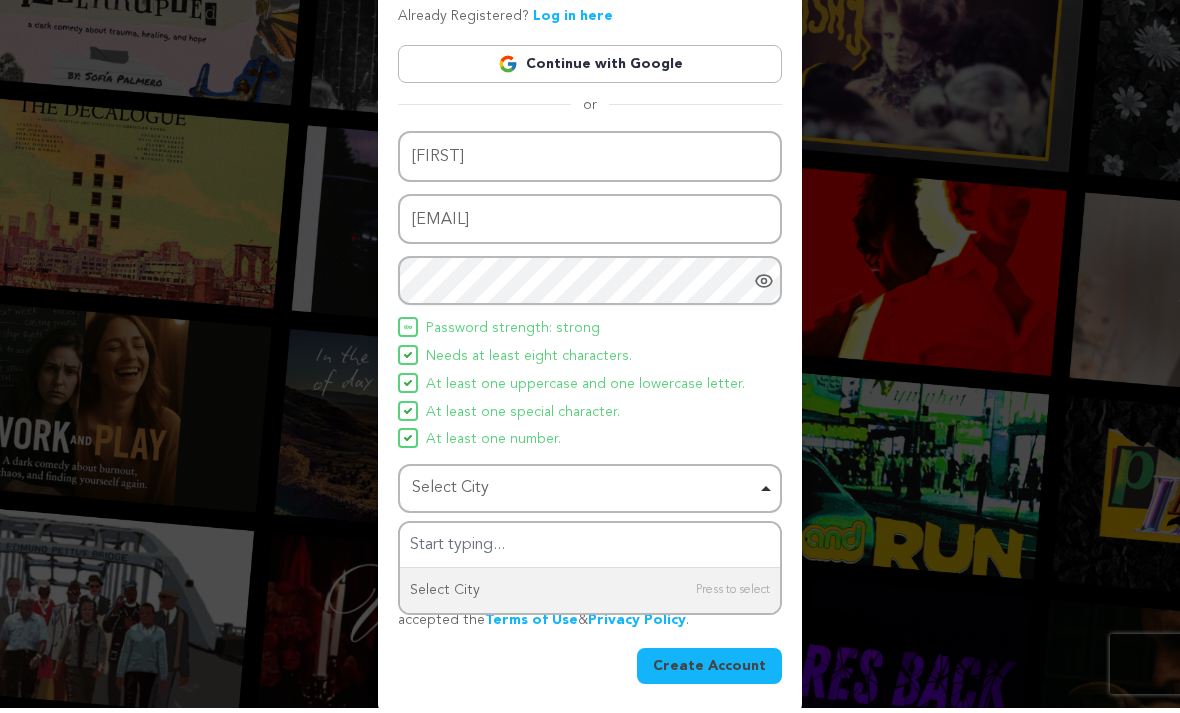 click on "Name
Simon
Email address
simon.gkc@gmail.com
Password
Password must have at least 8 characters.
Password must have at least one uppercase and one lowercase letter.
Password must have at least one special character.
Password must have at least one number.
Password strength: strong
Needs at least eight characters." at bounding box center (590, 413) 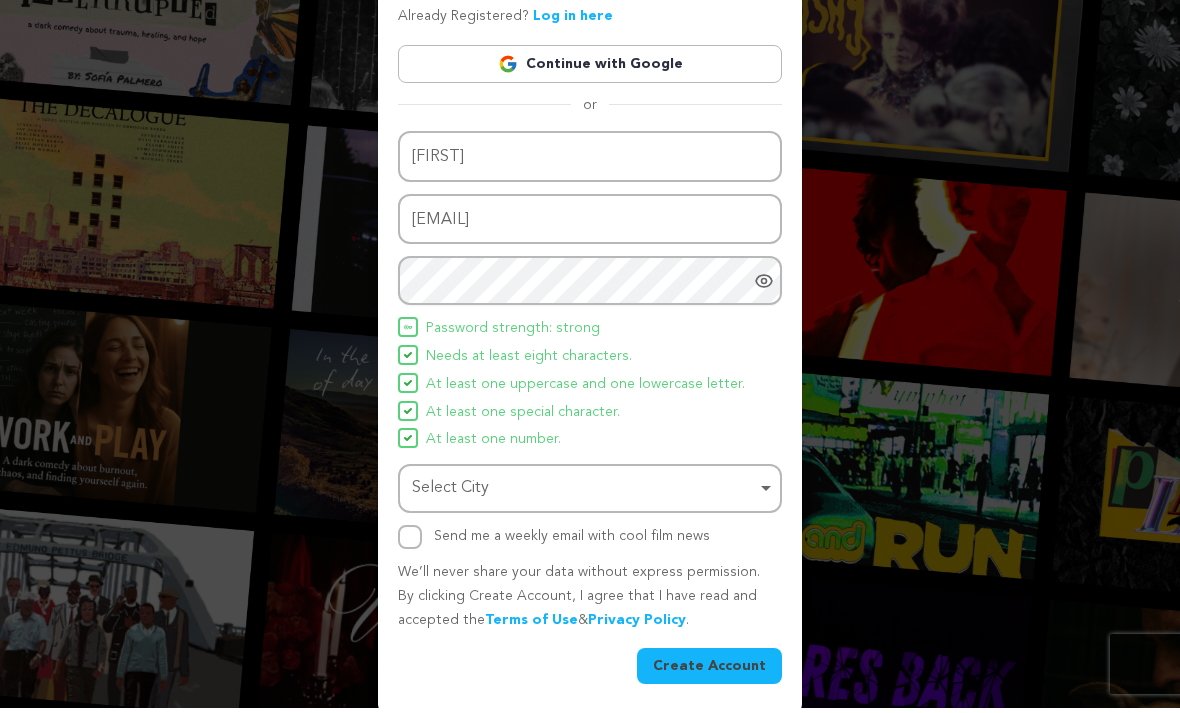 scroll, scrollTop: 82, scrollLeft: 0, axis: vertical 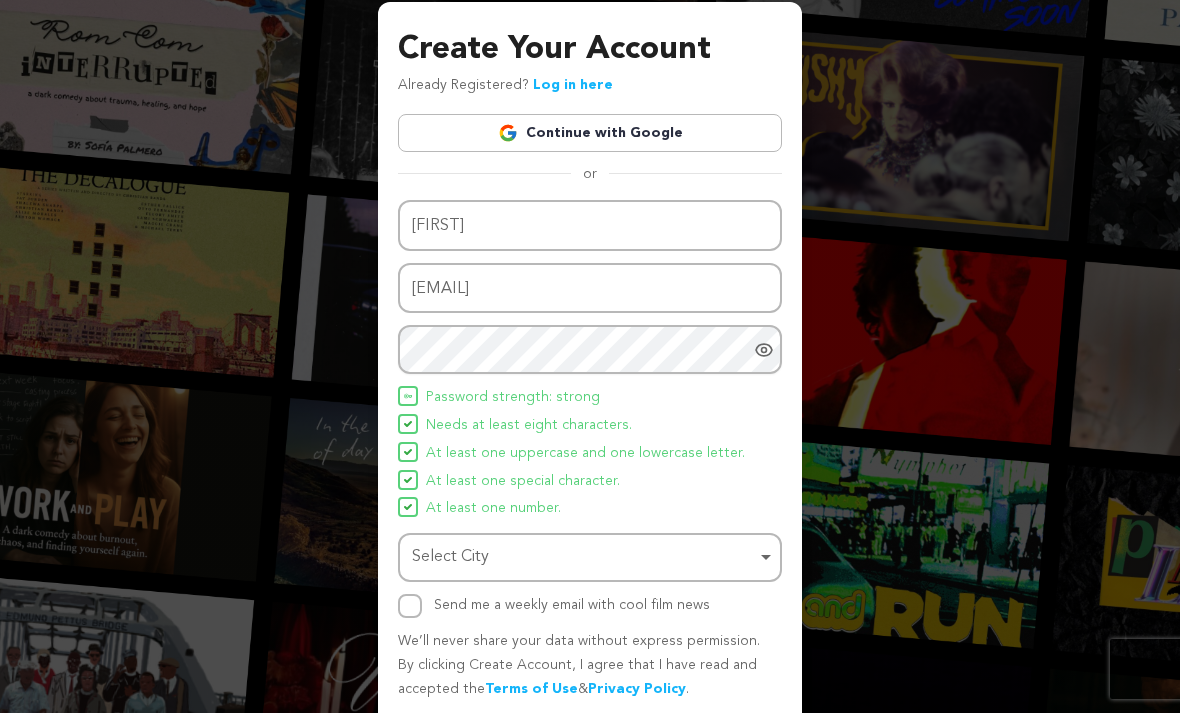 click on "Create Account" at bounding box center [709, 735] 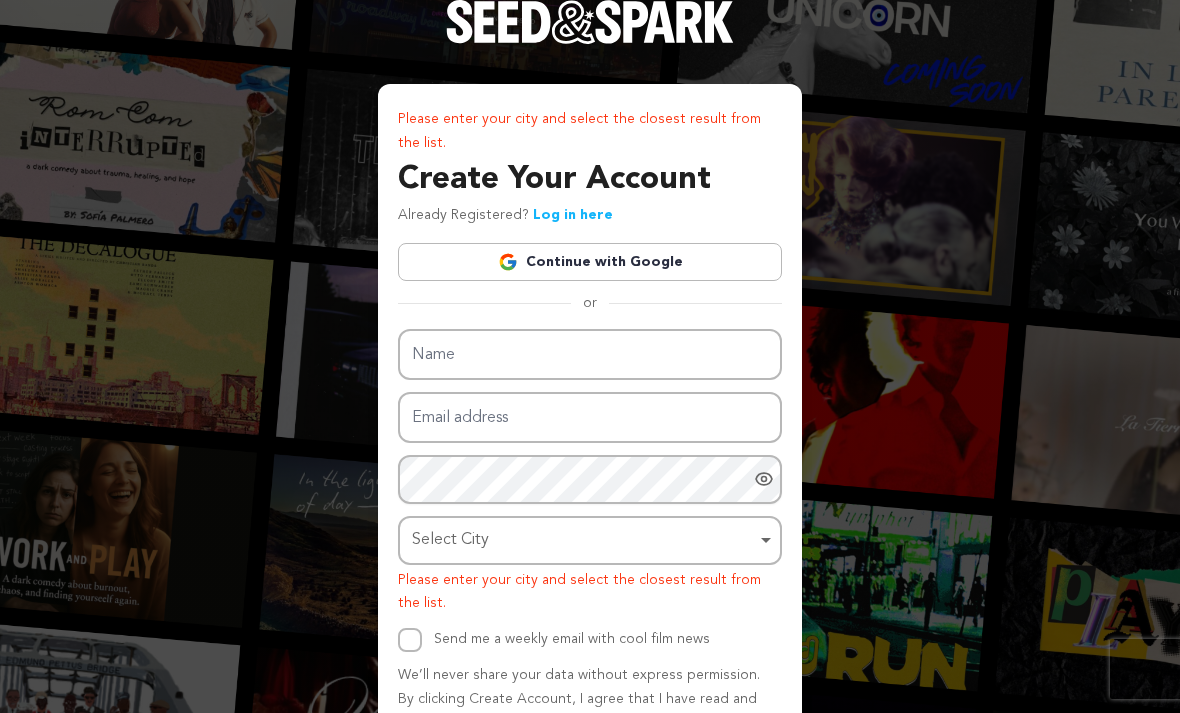 scroll, scrollTop: 0, scrollLeft: 0, axis: both 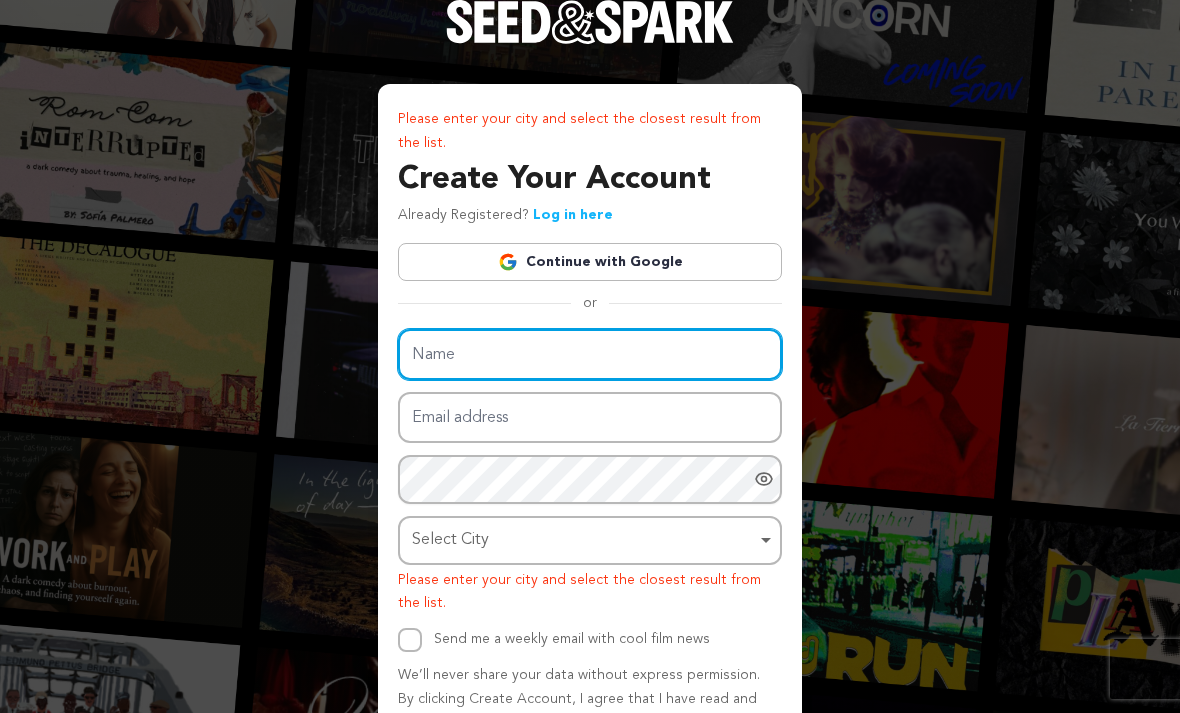 click on "Name" at bounding box center (590, 354) 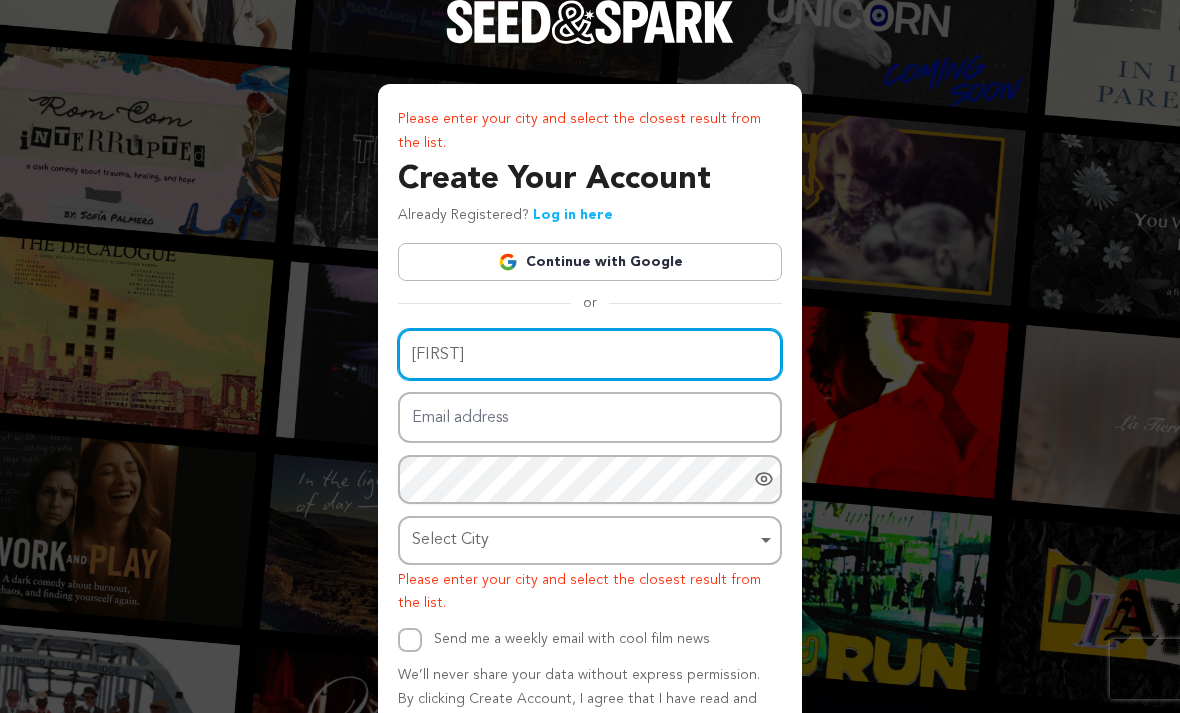 type on "Simon" 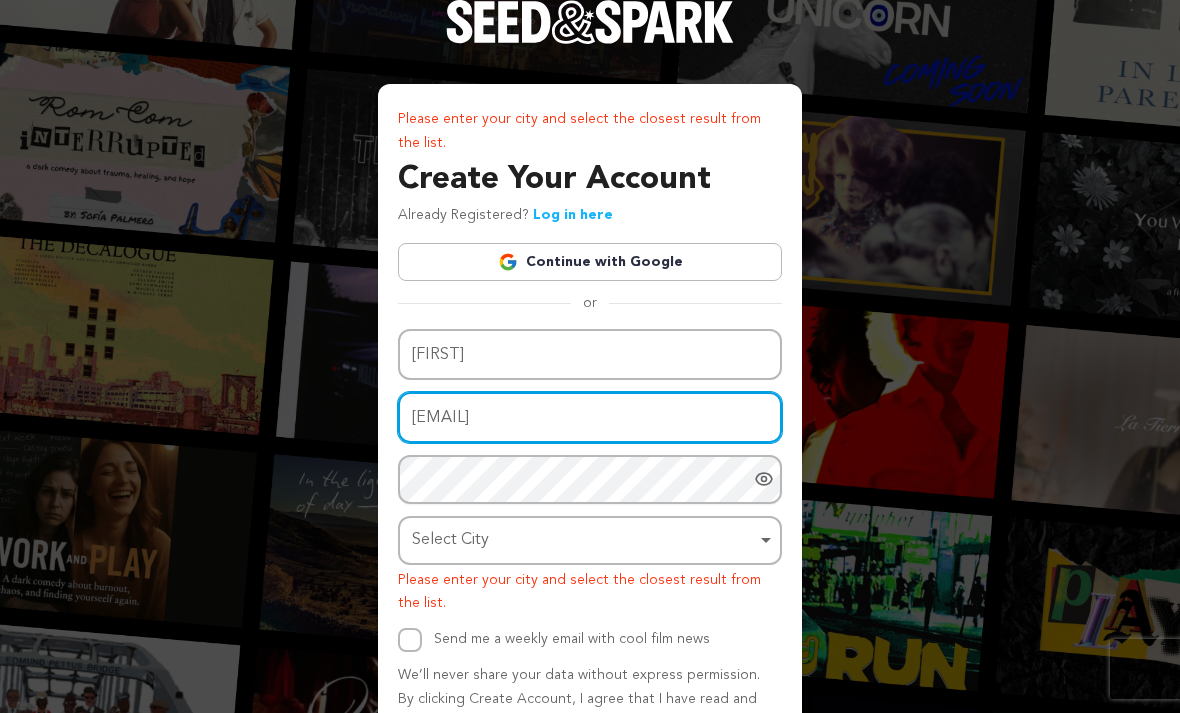 type on "[EMAIL]" 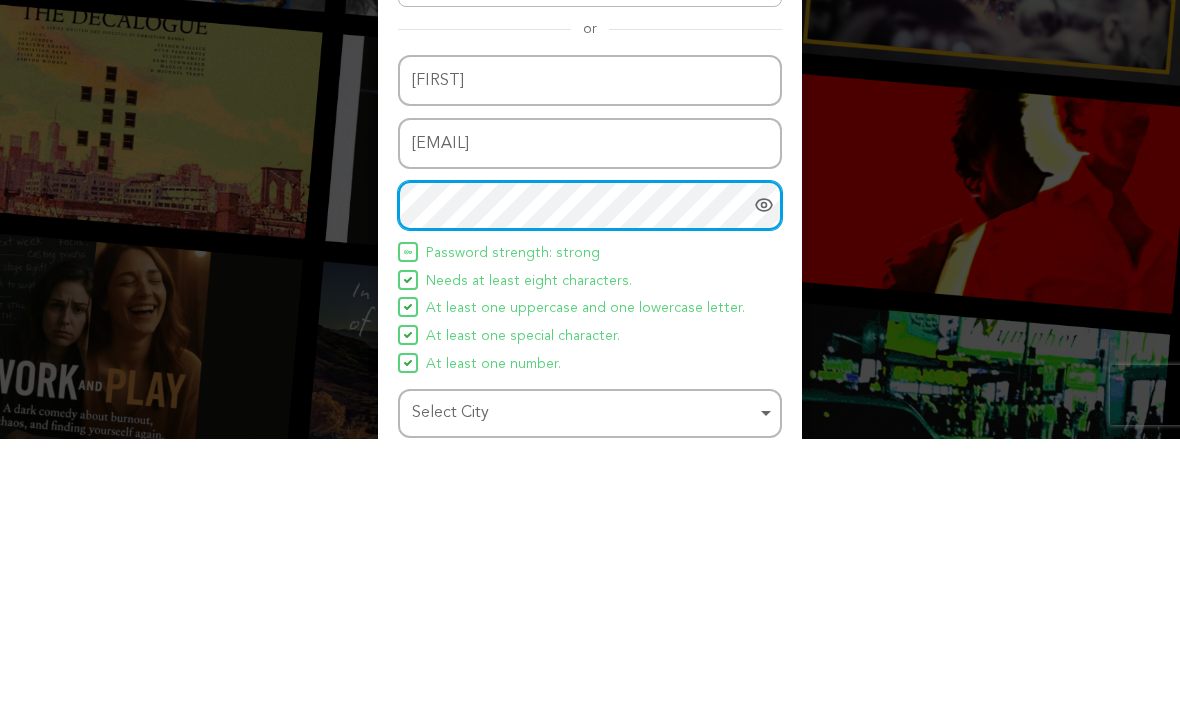 scroll, scrollTop: 182, scrollLeft: 0, axis: vertical 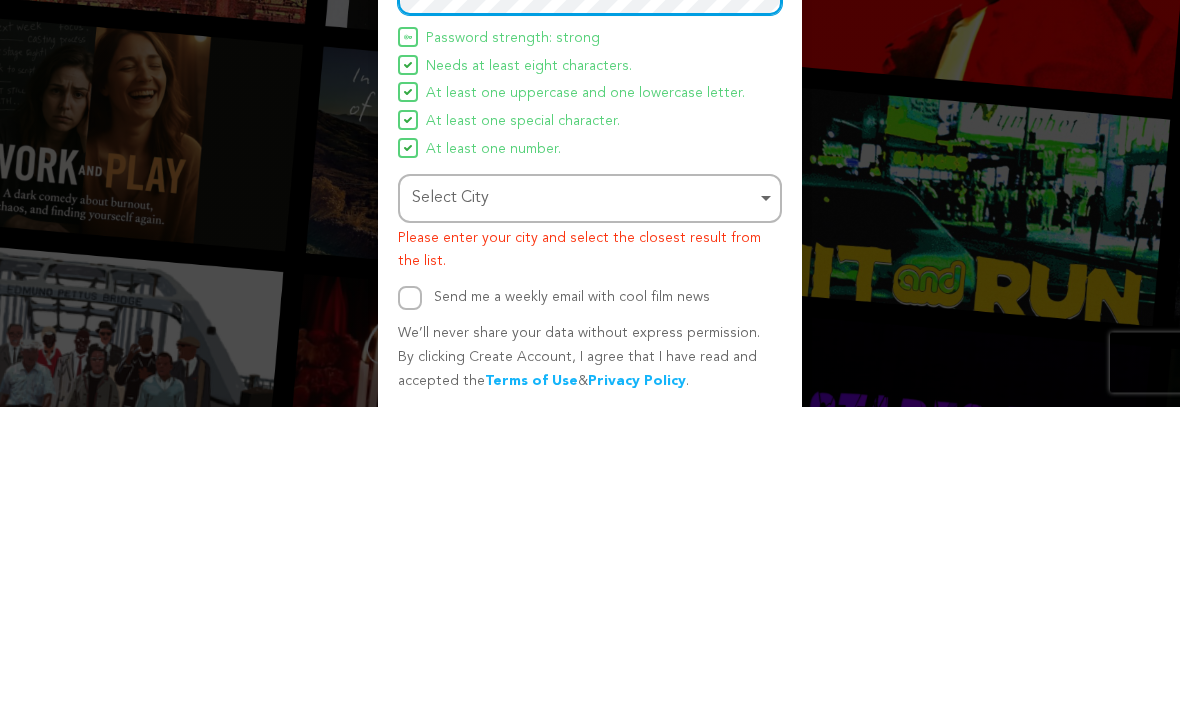 click on "Select City Remove item" at bounding box center [584, 505] 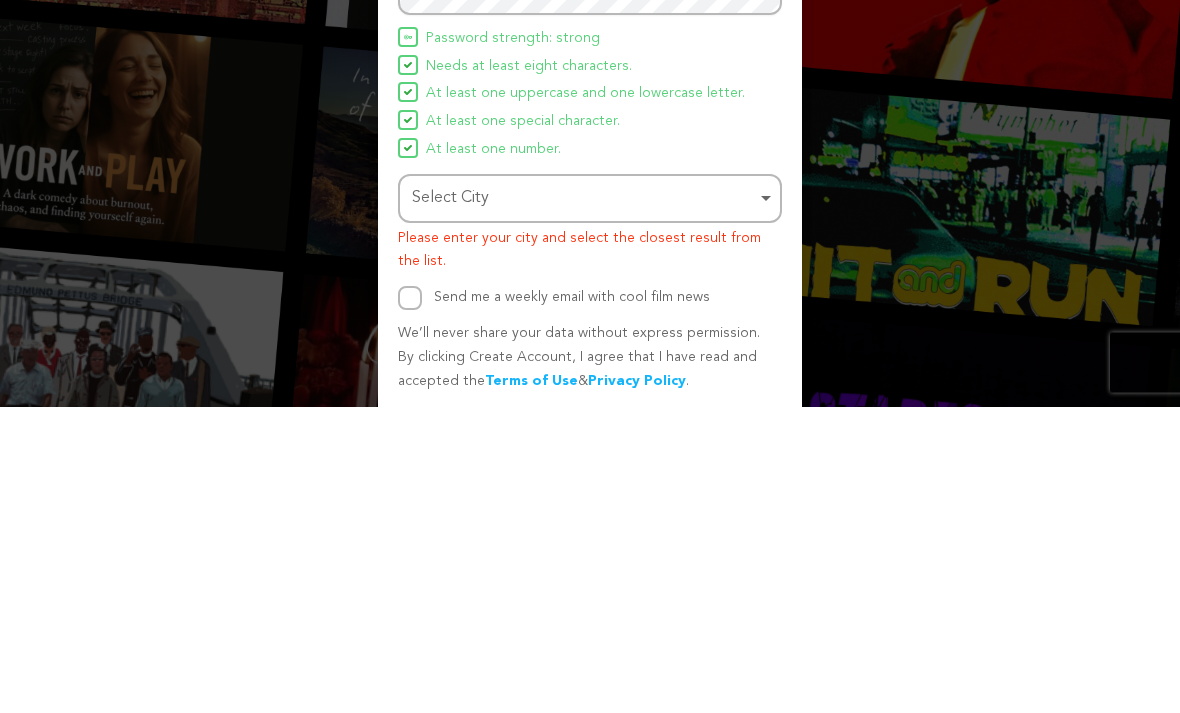 scroll, scrollTop: 242, scrollLeft: 0, axis: vertical 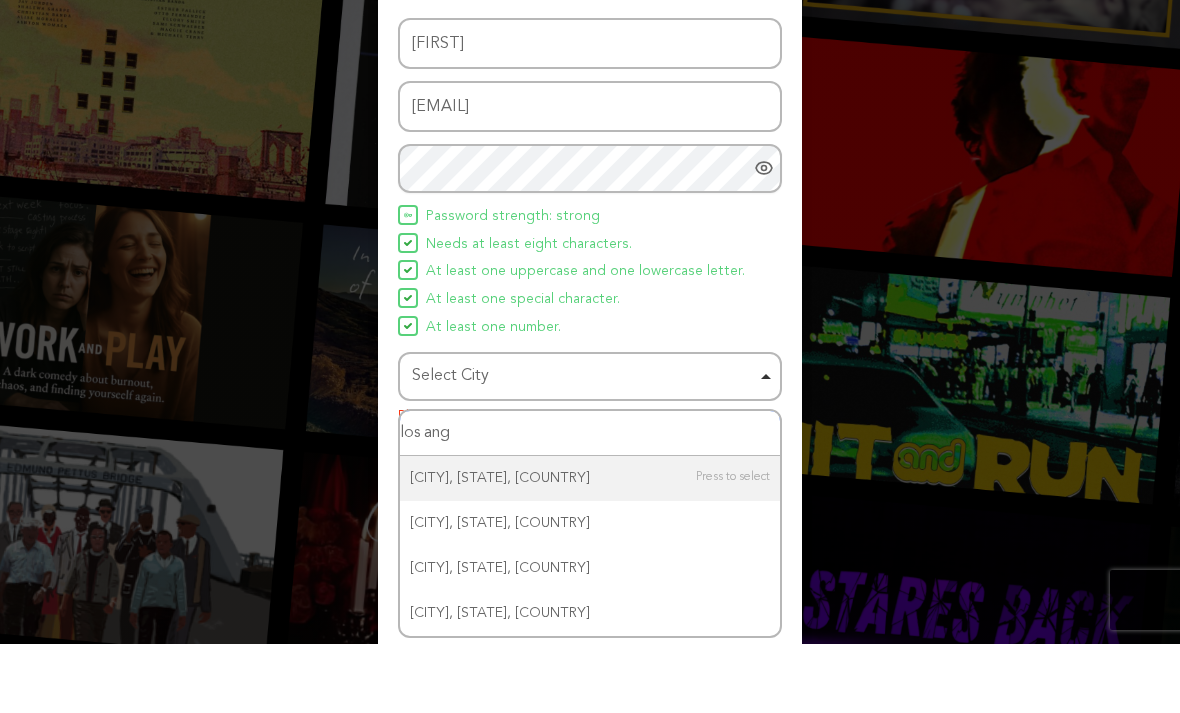 type on "los ang" 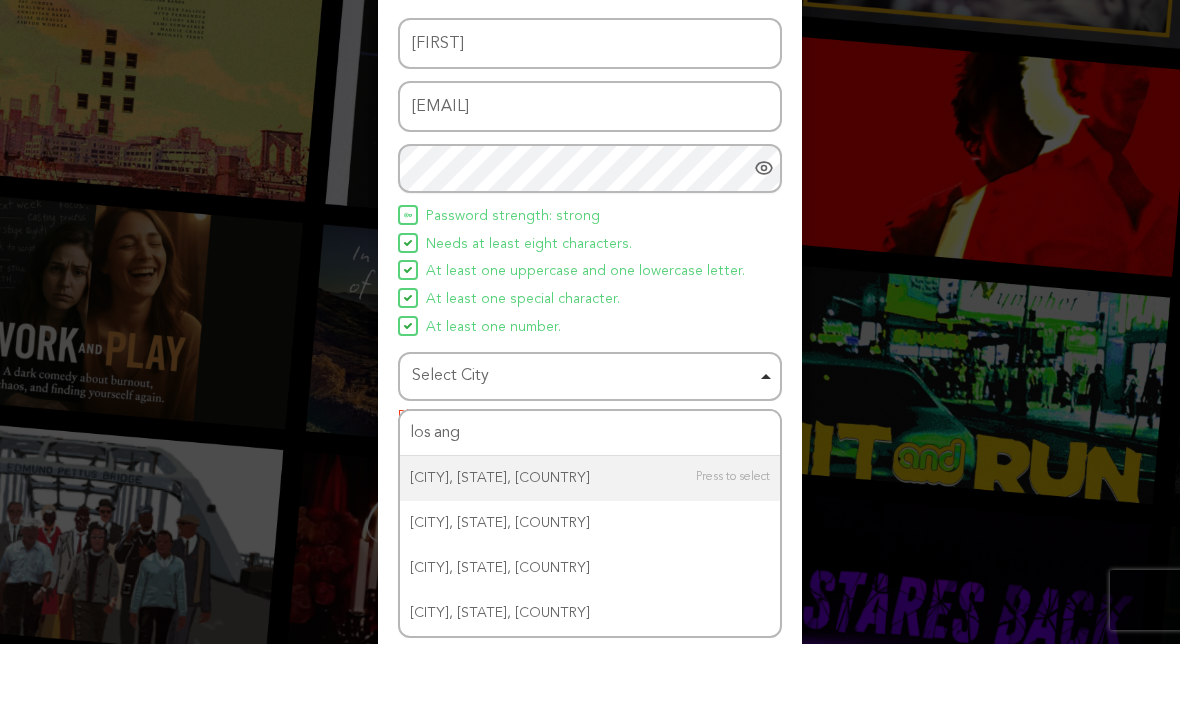 click on "Please enter your city and select the closest result from the list.
Create Your Account
Already Registered?
Log in here
Continue with Google
or
Name
Simon" at bounding box center (590, 241) 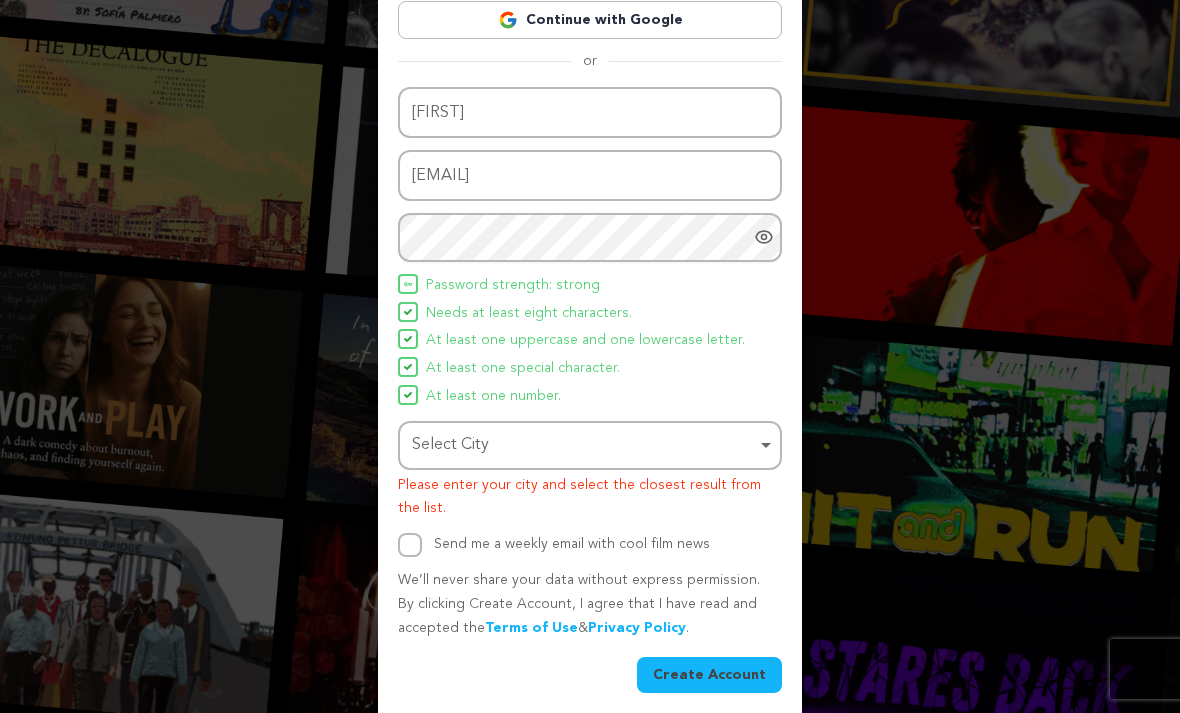 click on "Select City Remove item" at bounding box center (584, 445) 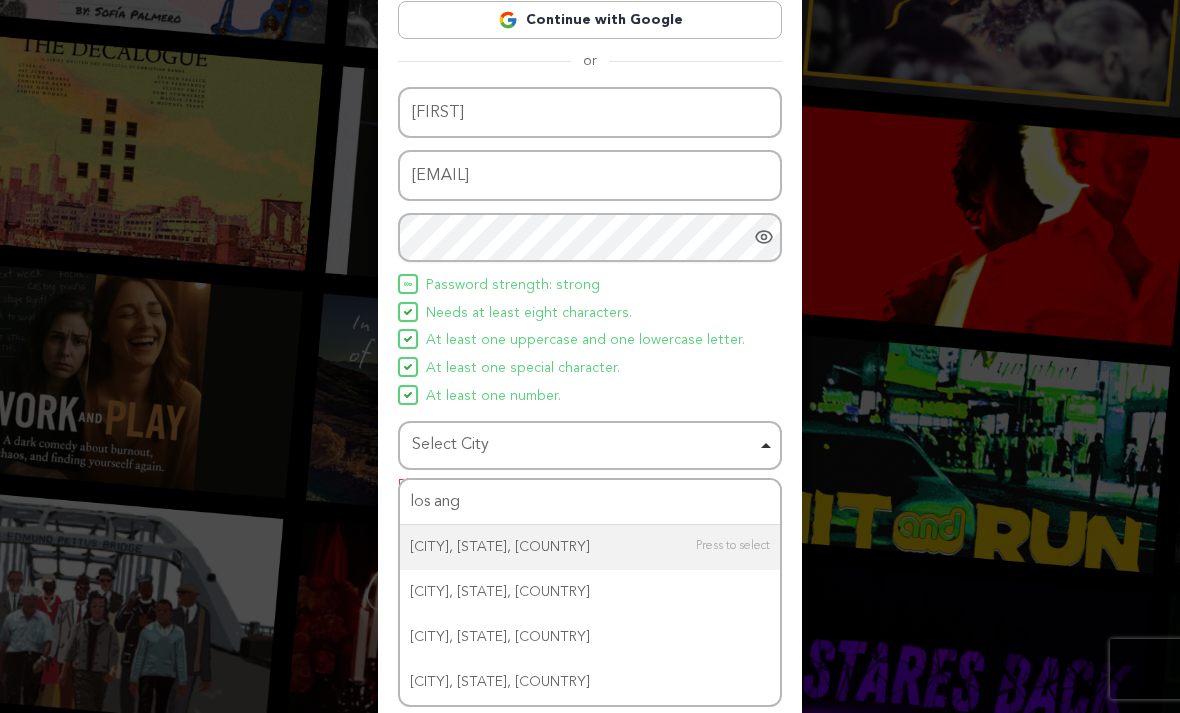 type 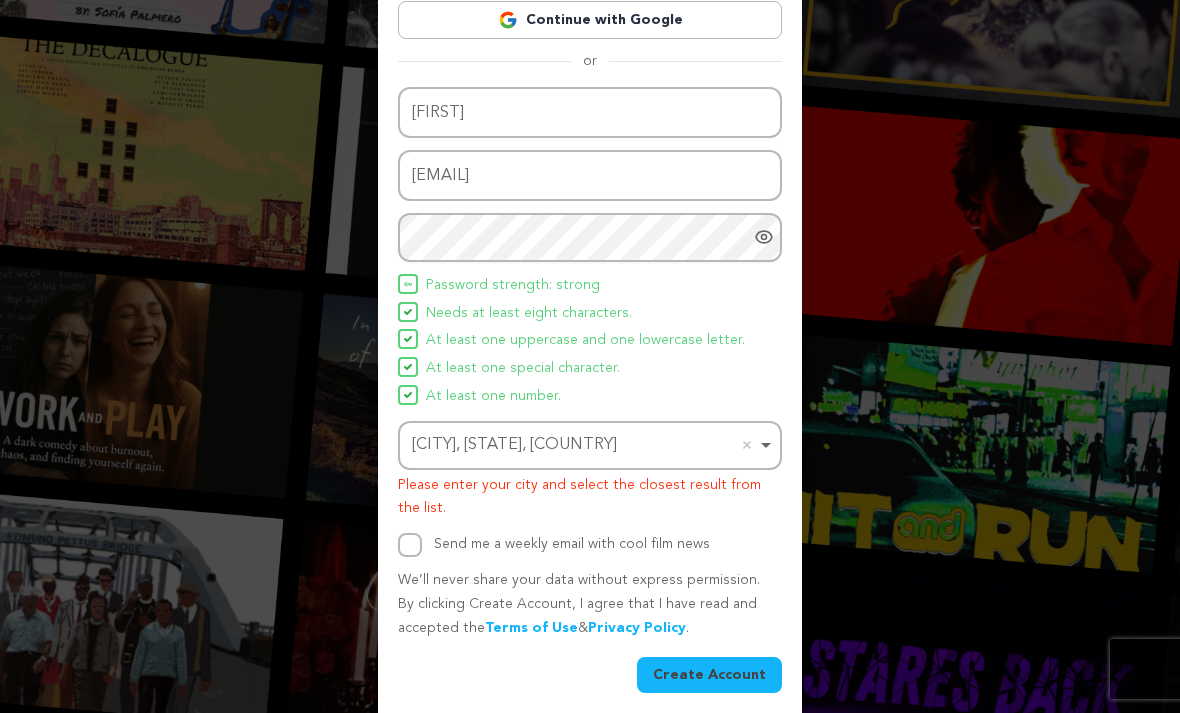 click on "Send me a weekly email with cool film news" at bounding box center (572, 545) 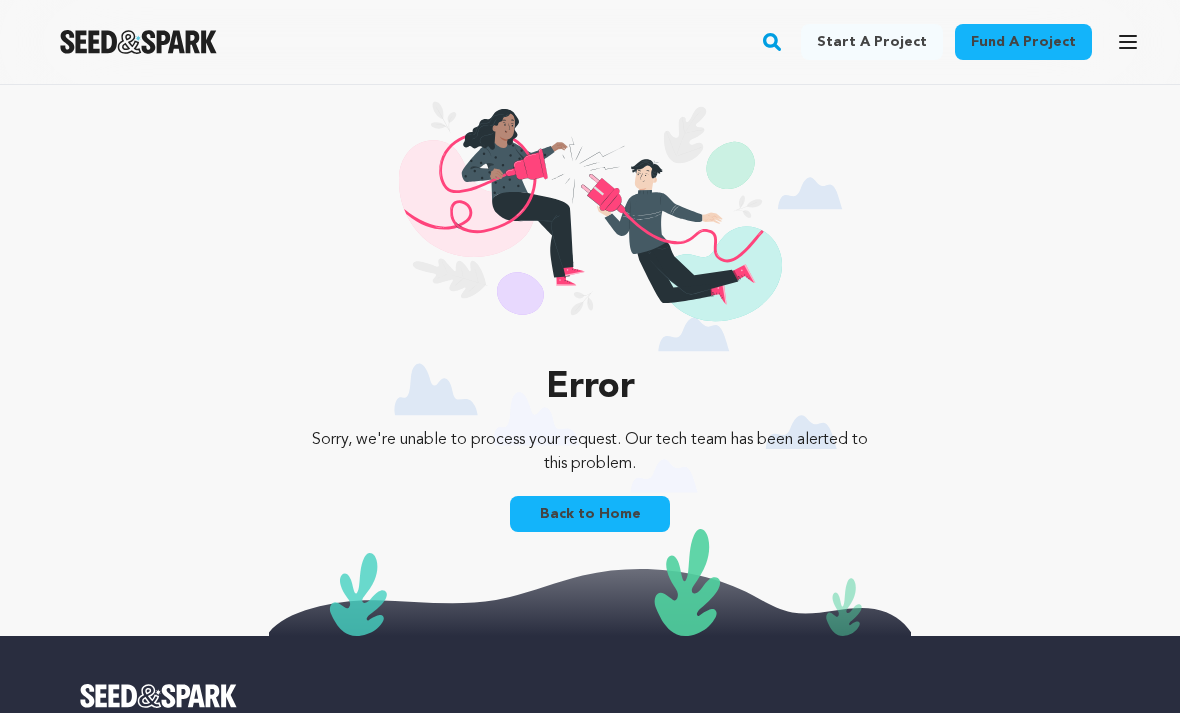 scroll, scrollTop: 0, scrollLeft: 0, axis: both 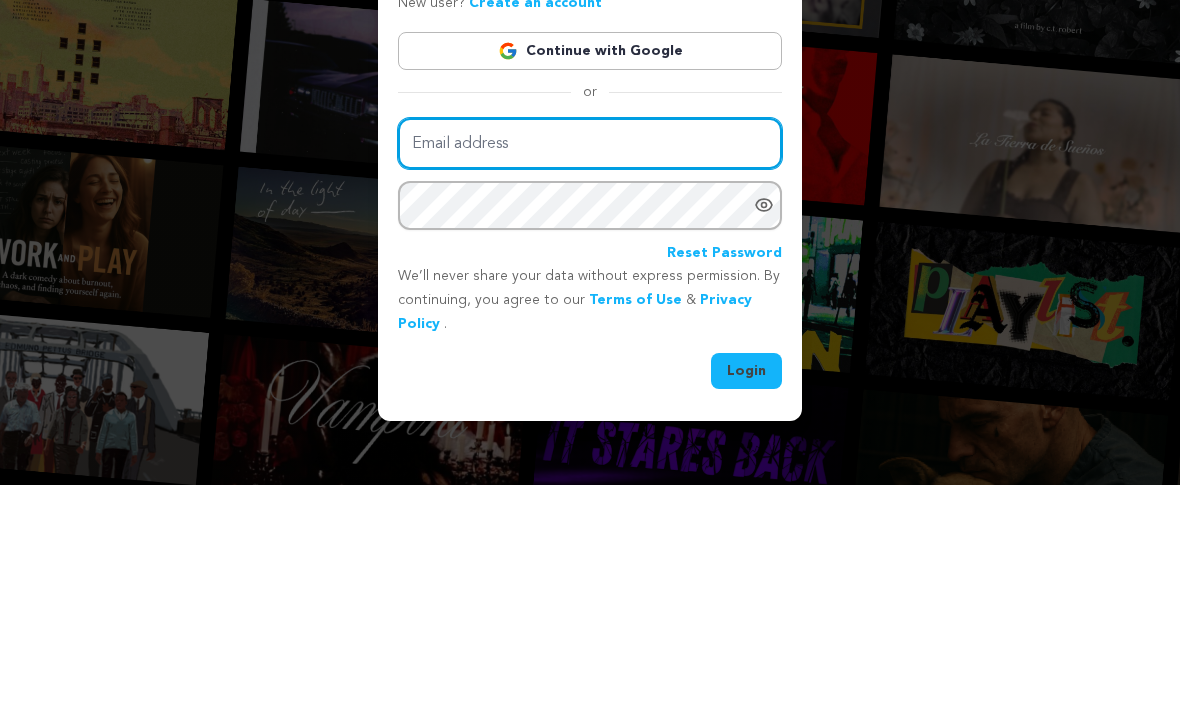 type on "[EMAIL]" 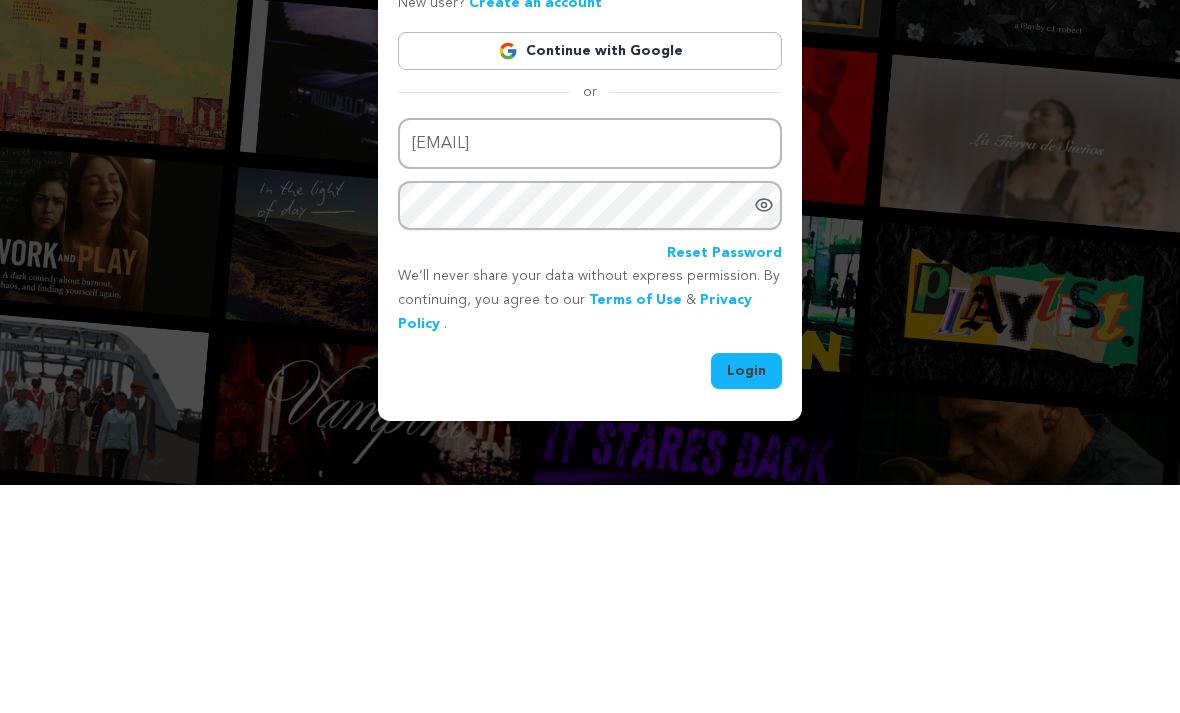 click on "Login" at bounding box center [746, 599] 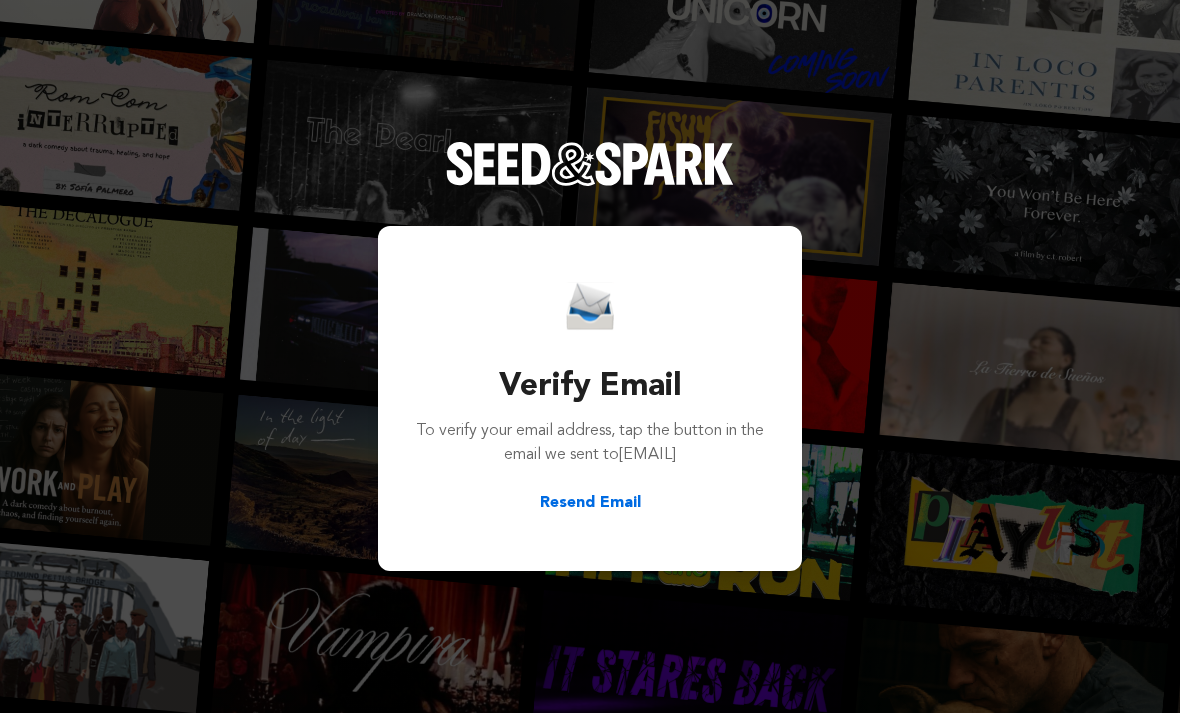 scroll, scrollTop: 0, scrollLeft: 0, axis: both 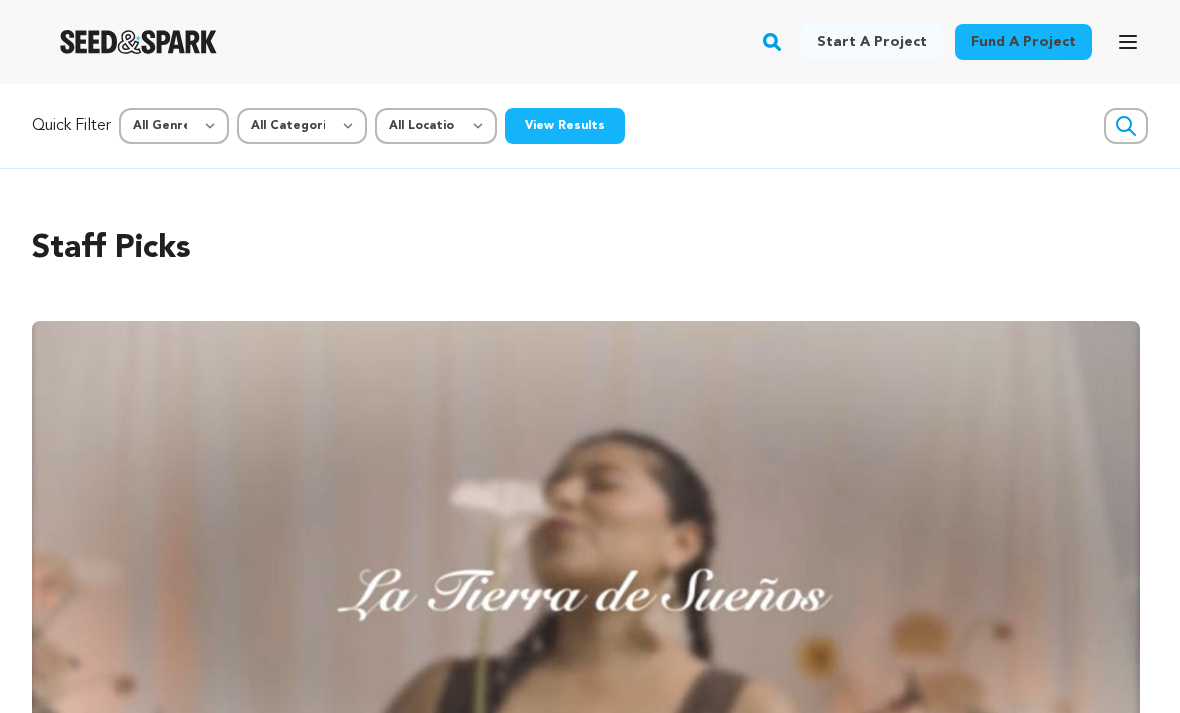 click 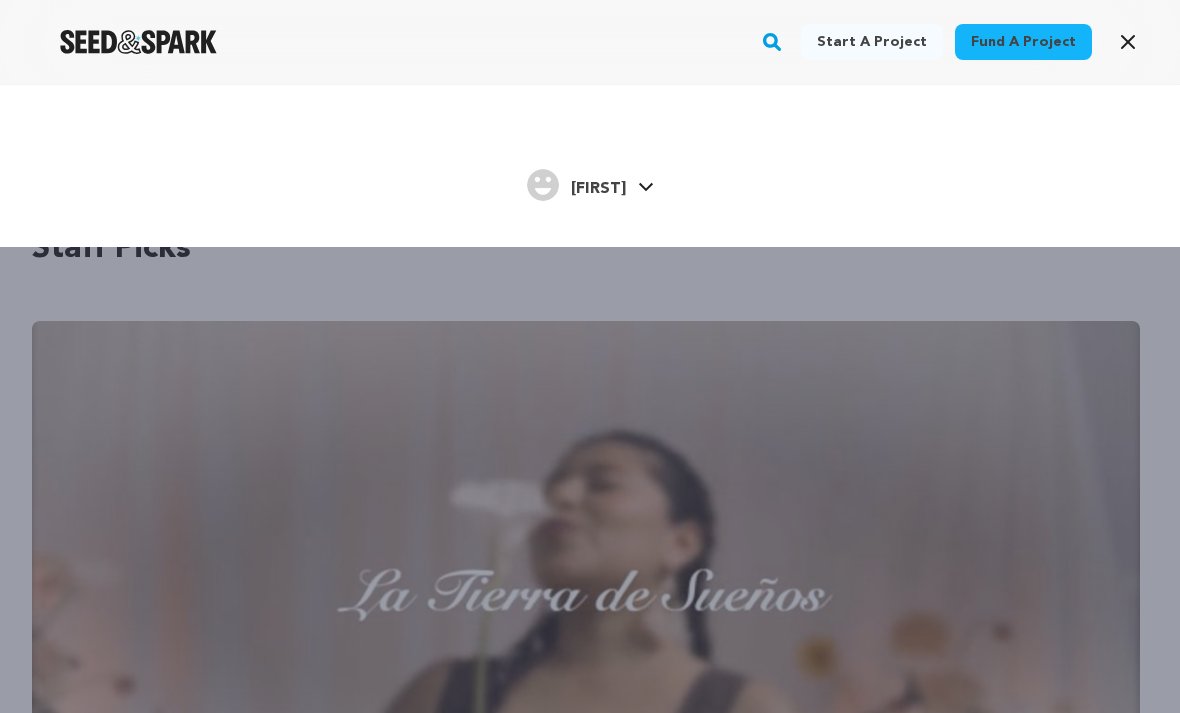 click on "Simon
Simon" at bounding box center [590, 183] 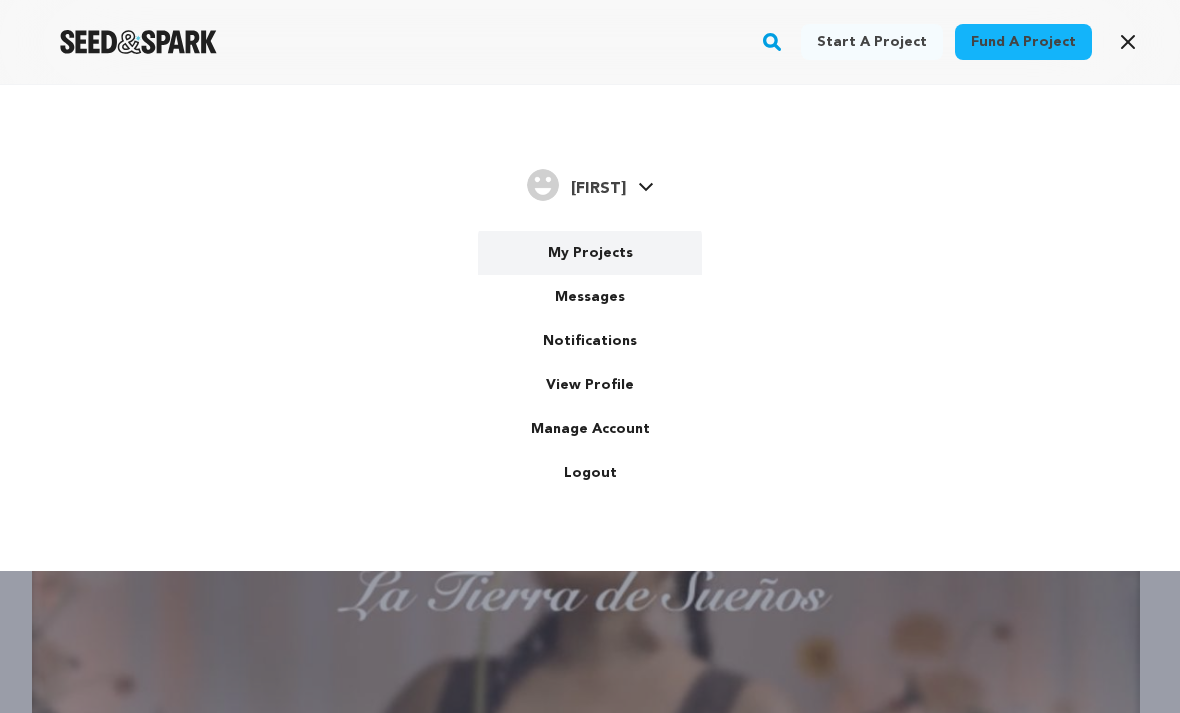 click on "My Projects" at bounding box center (590, 253) 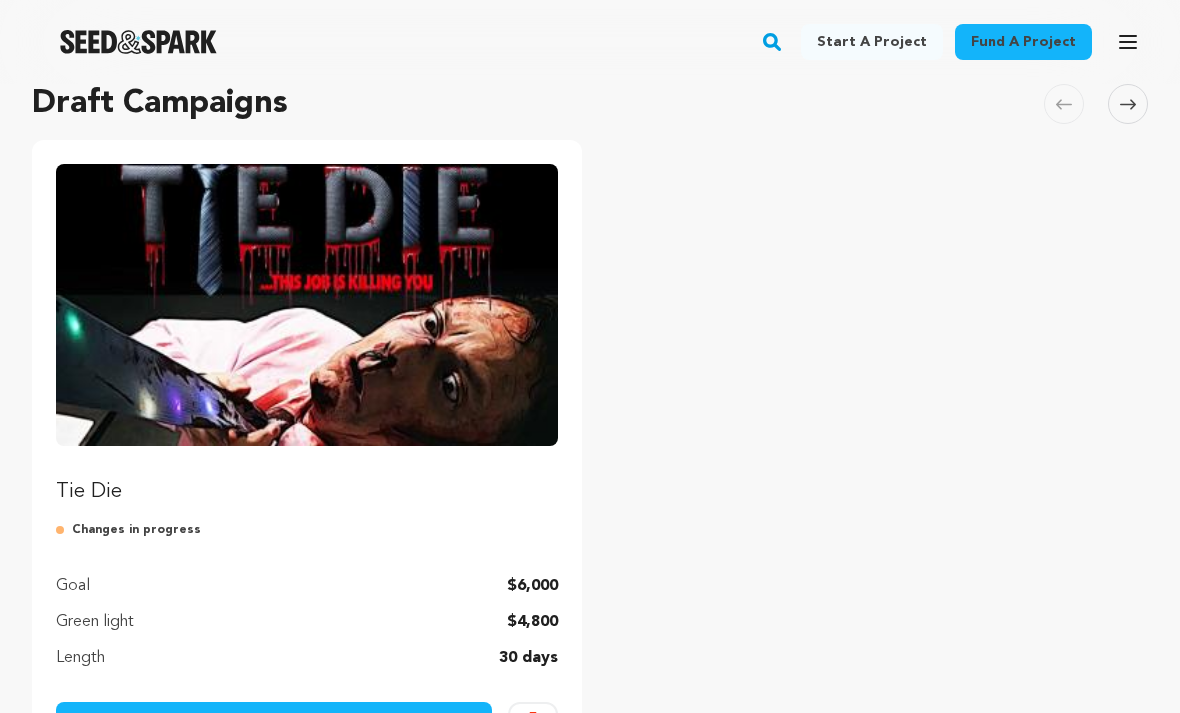 scroll, scrollTop: 219, scrollLeft: 0, axis: vertical 